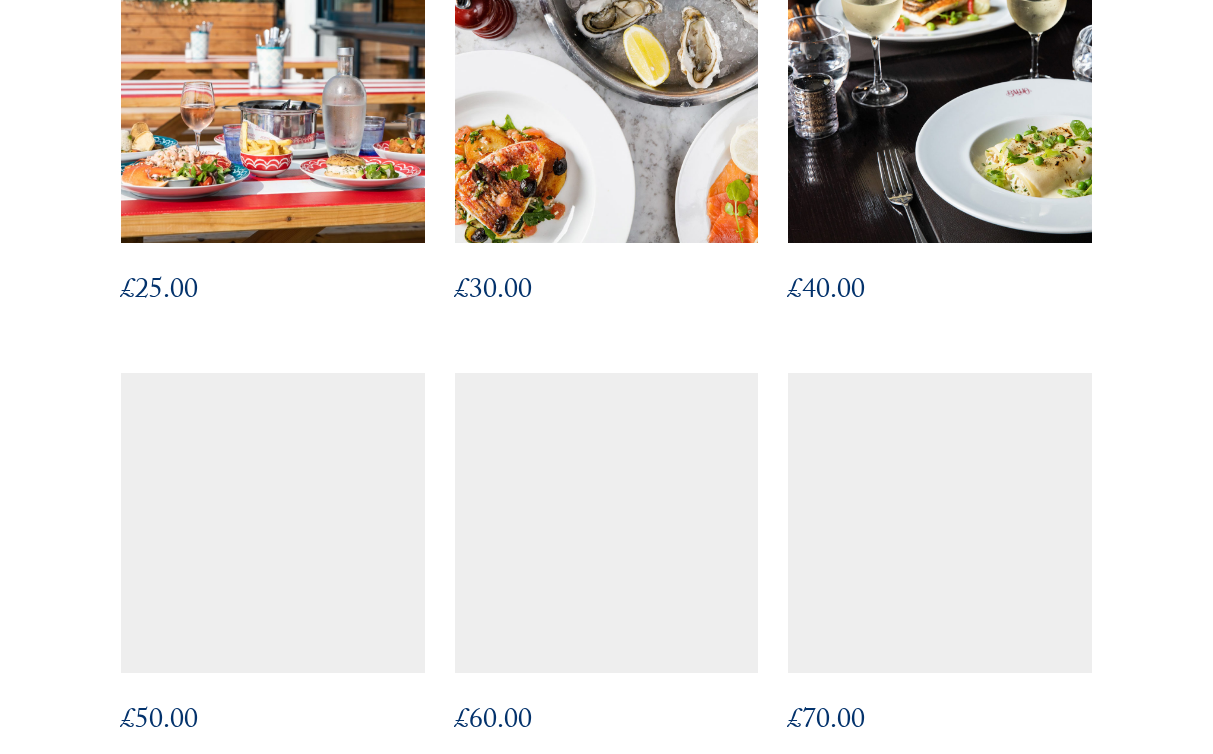 scroll, scrollTop: 852, scrollLeft: 0, axis: vertical 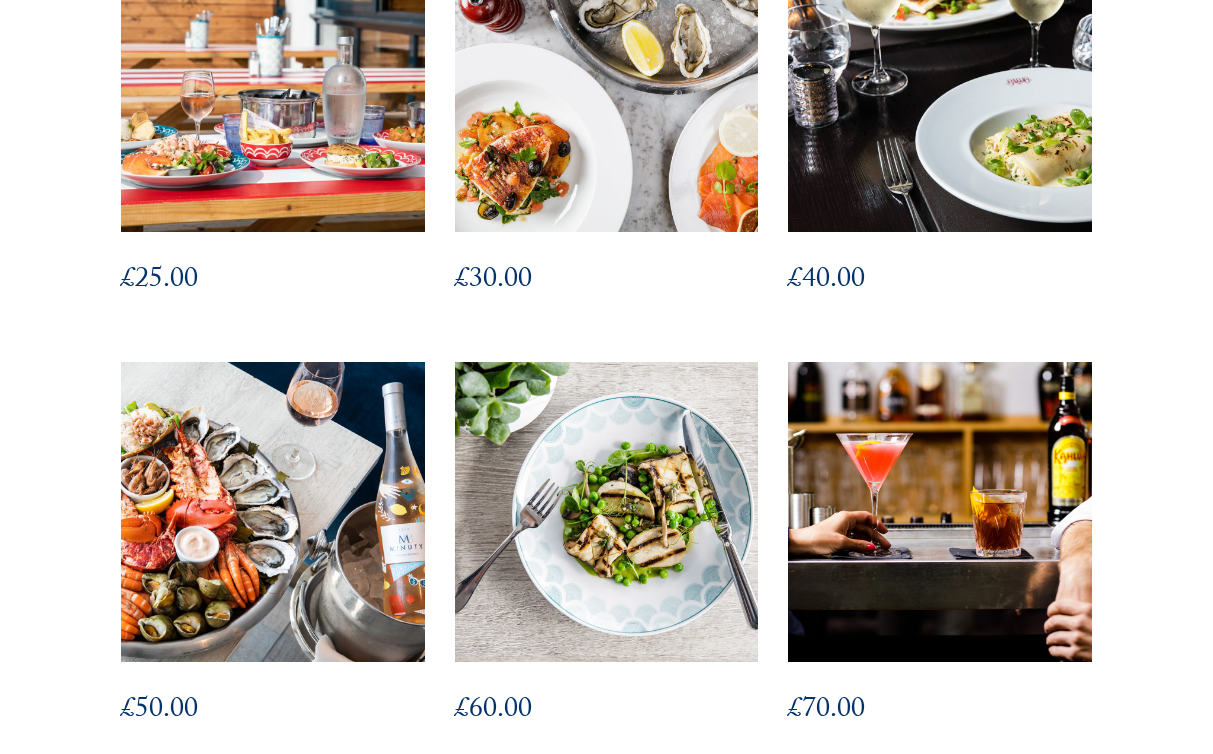 click at bounding box center [273, 512] 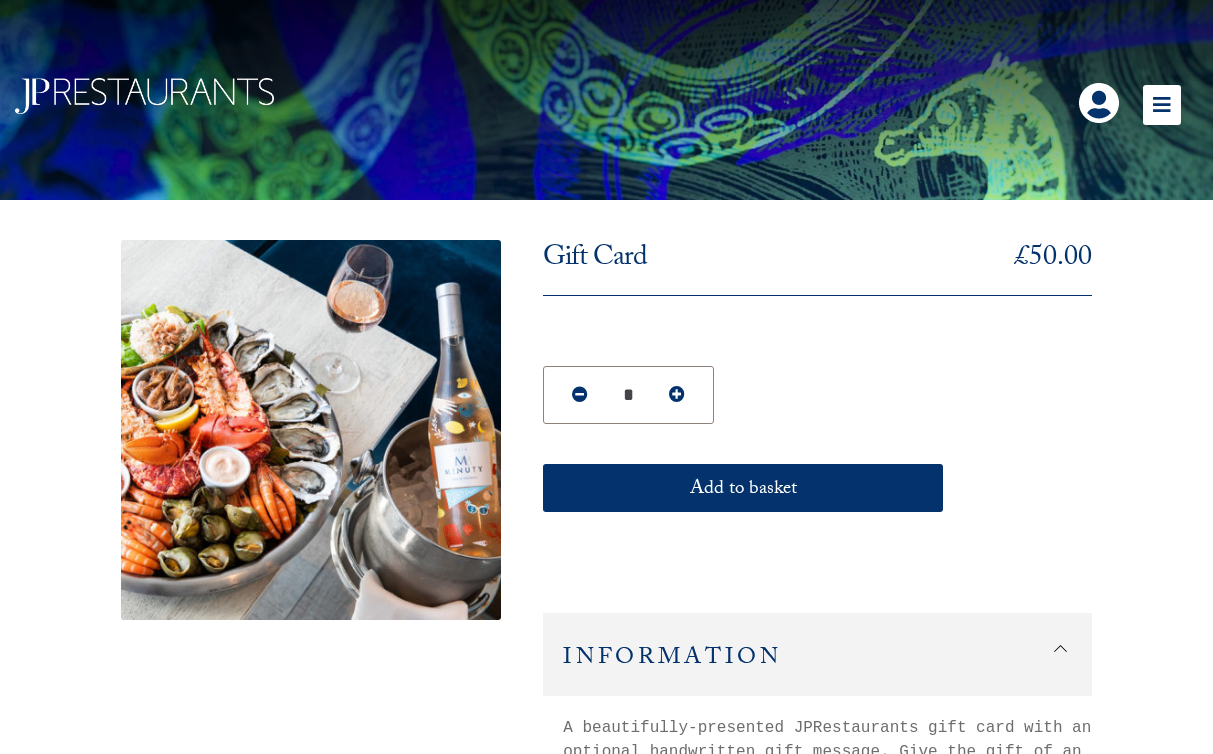scroll, scrollTop: 0, scrollLeft: 0, axis: both 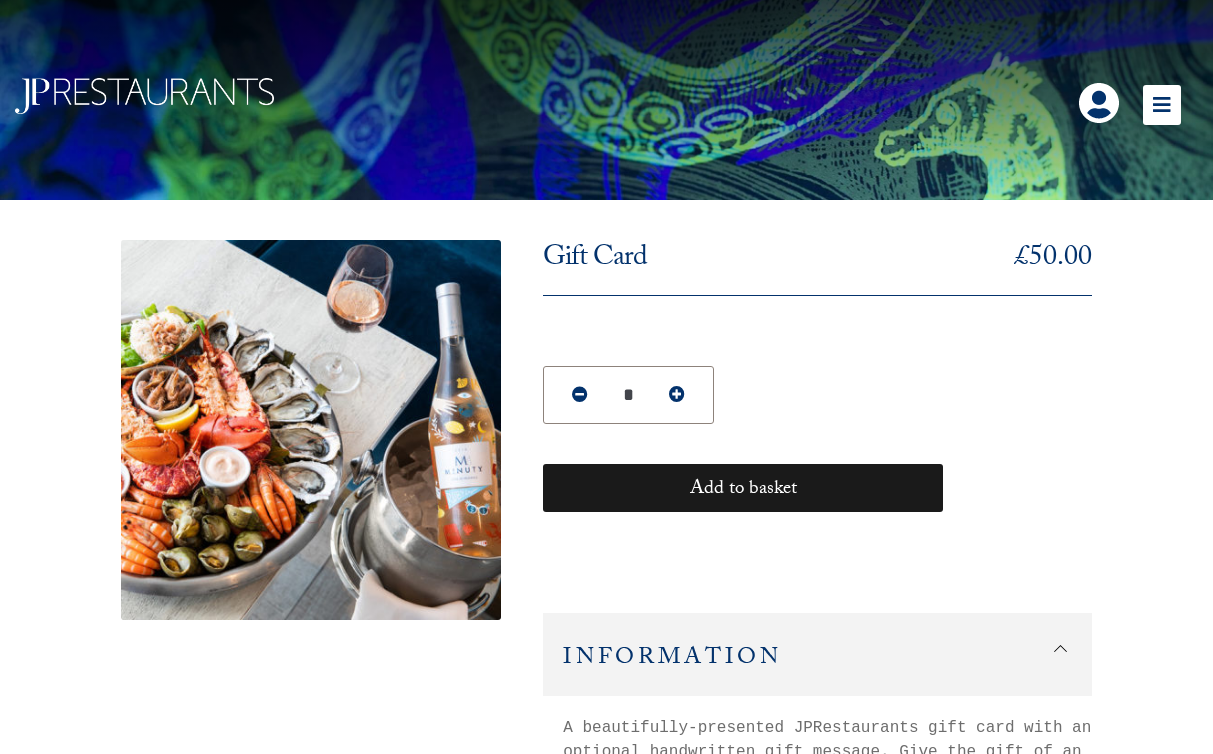 click on "Add to basket" at bounding box center (743, 488) 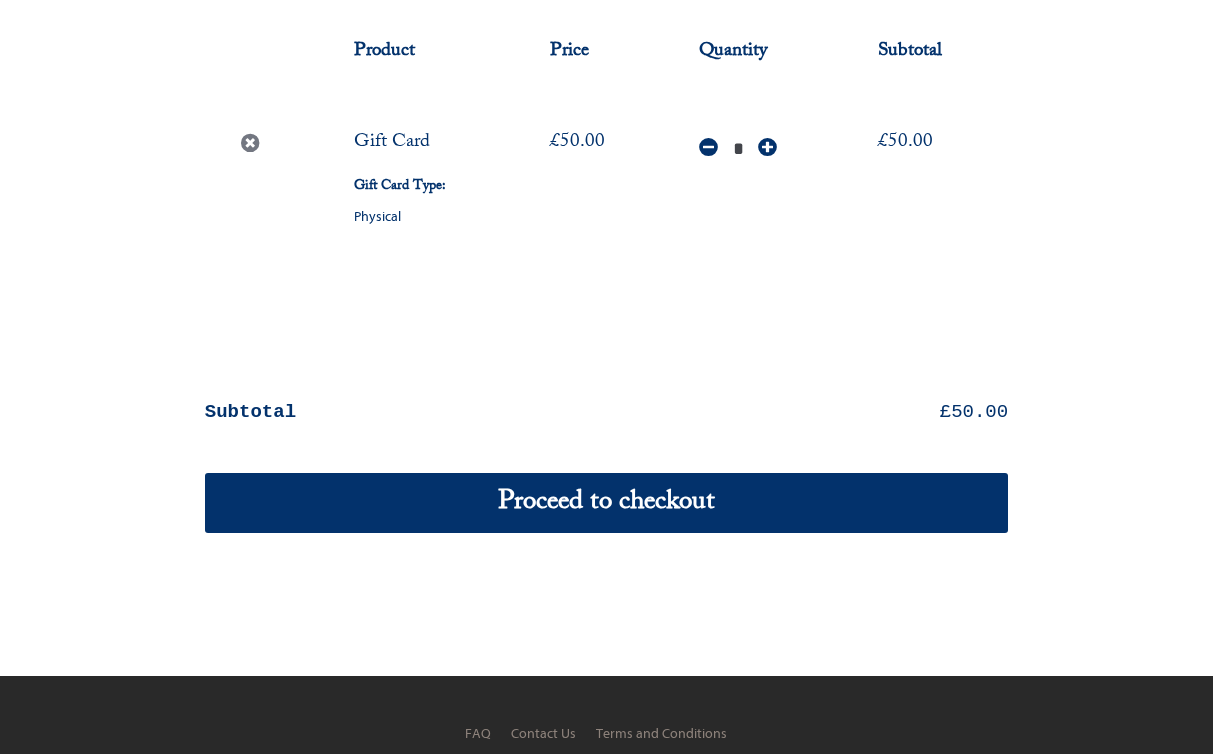 scroll, scrollTop: 328, scrollLeft: 0, axis: vertical 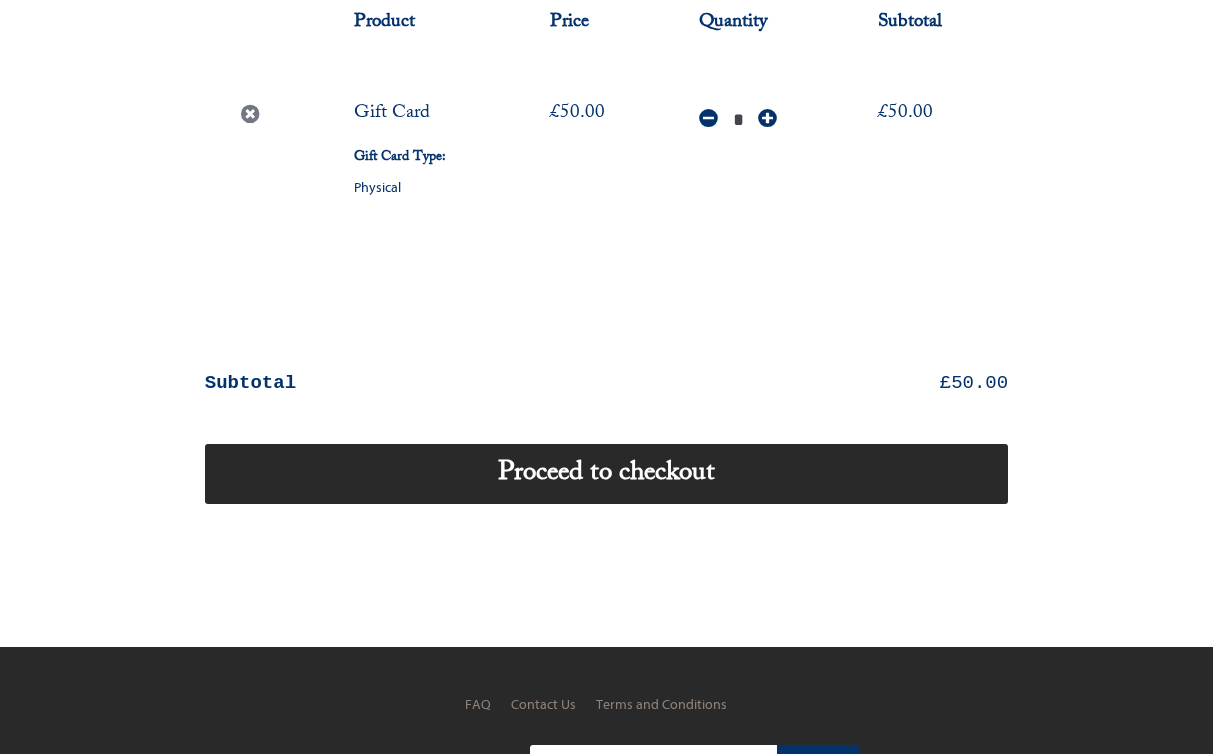 click on "Proceed to checkout" at bounding box center [606, 474] 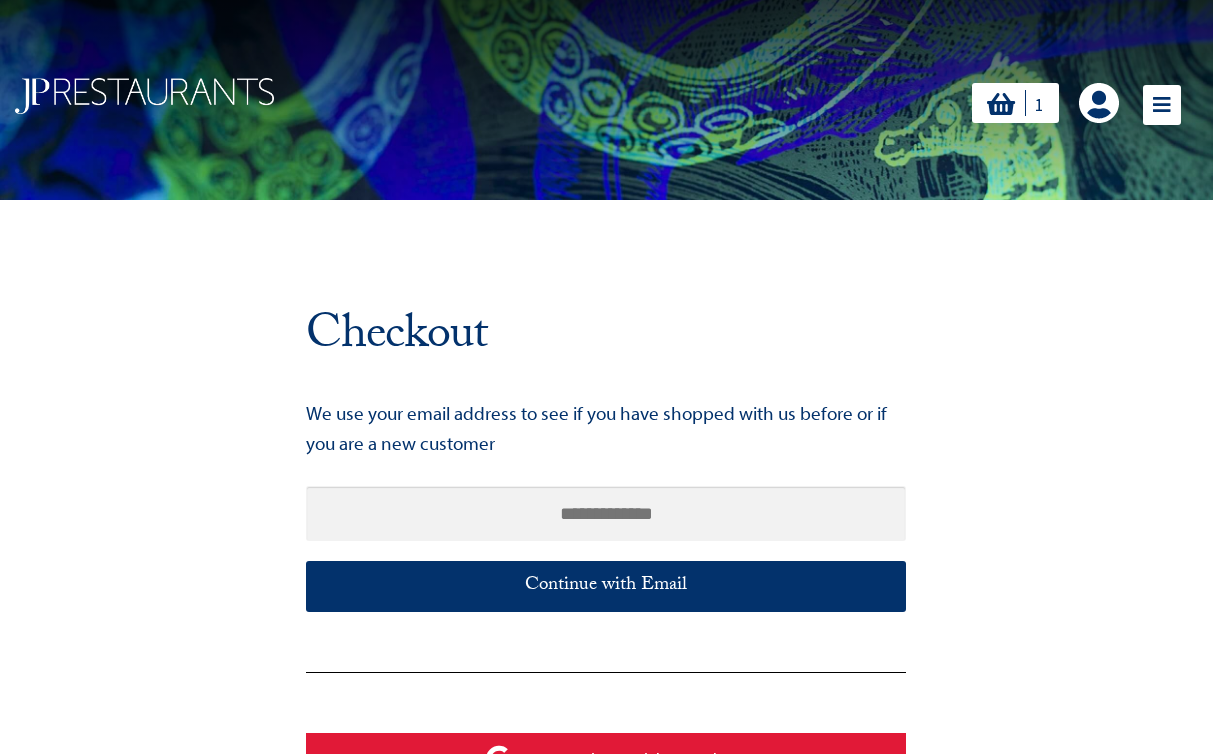 scroll, scrollTop: 0, scrollLeft: 0, axis: both 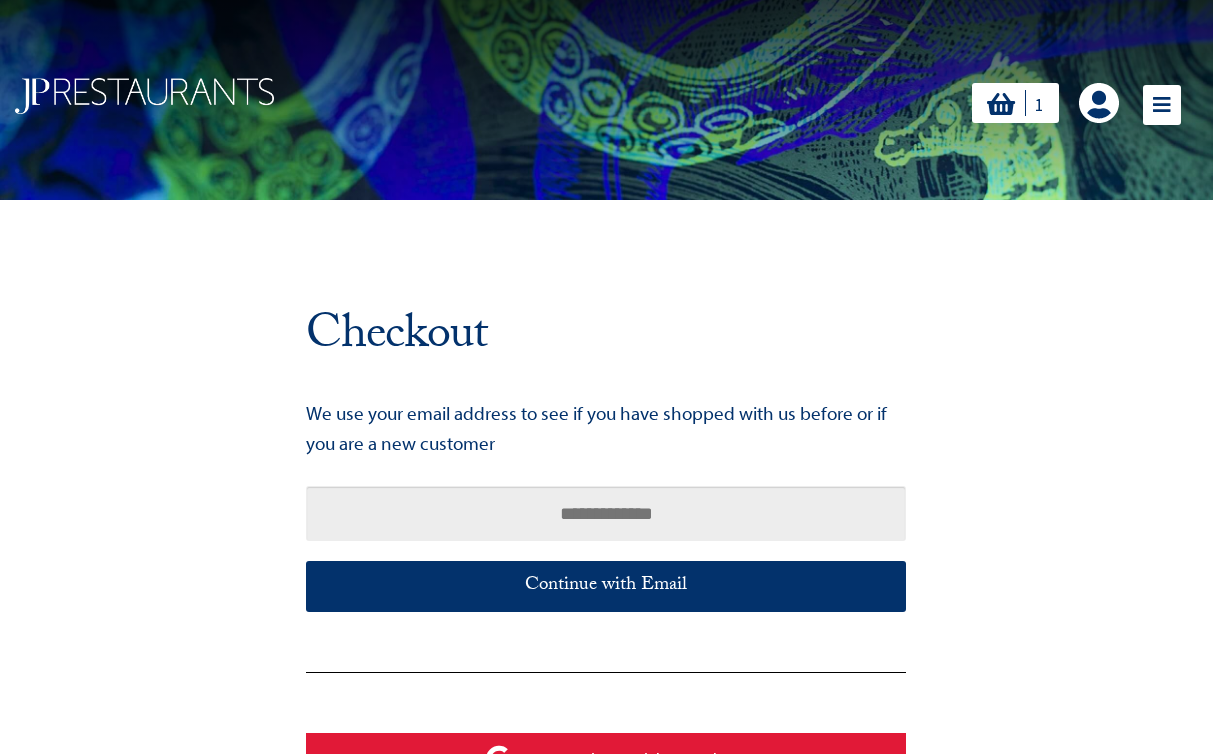 drag, startPoint x: 467, startPoint y: 517, endPoint x: 499, endPoint y: 513, distance: 32.24903 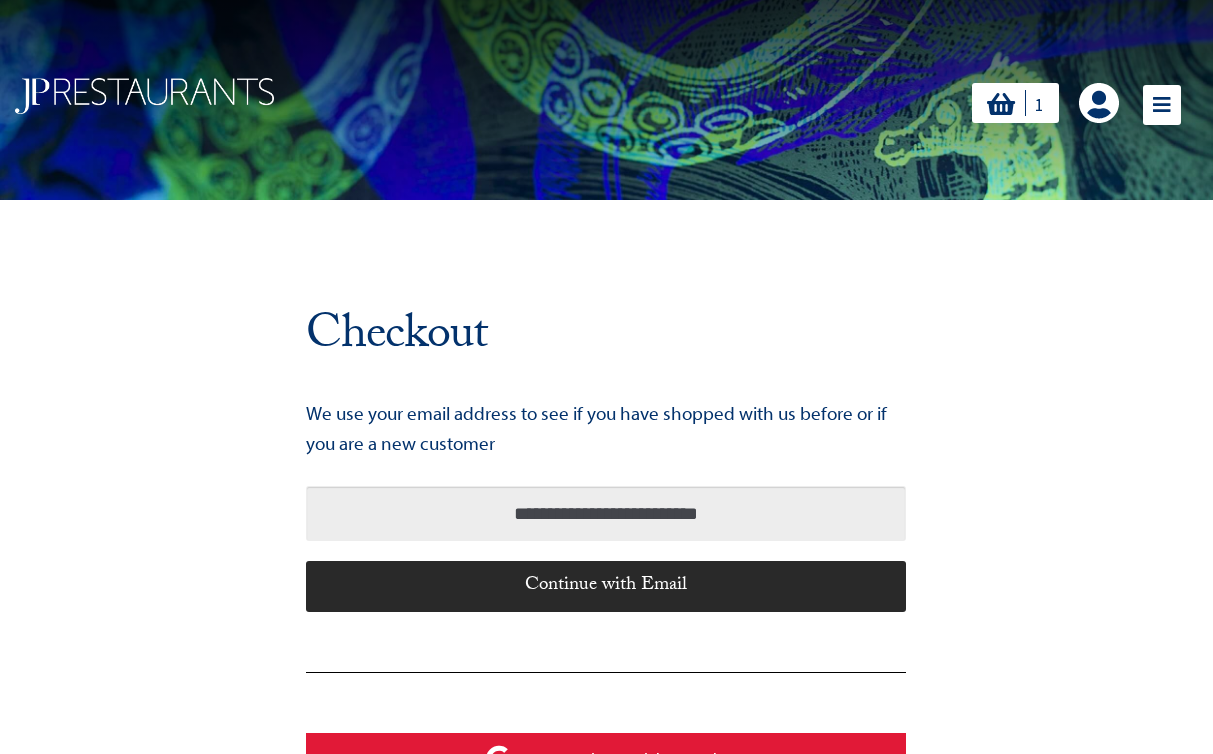 type on "**********" 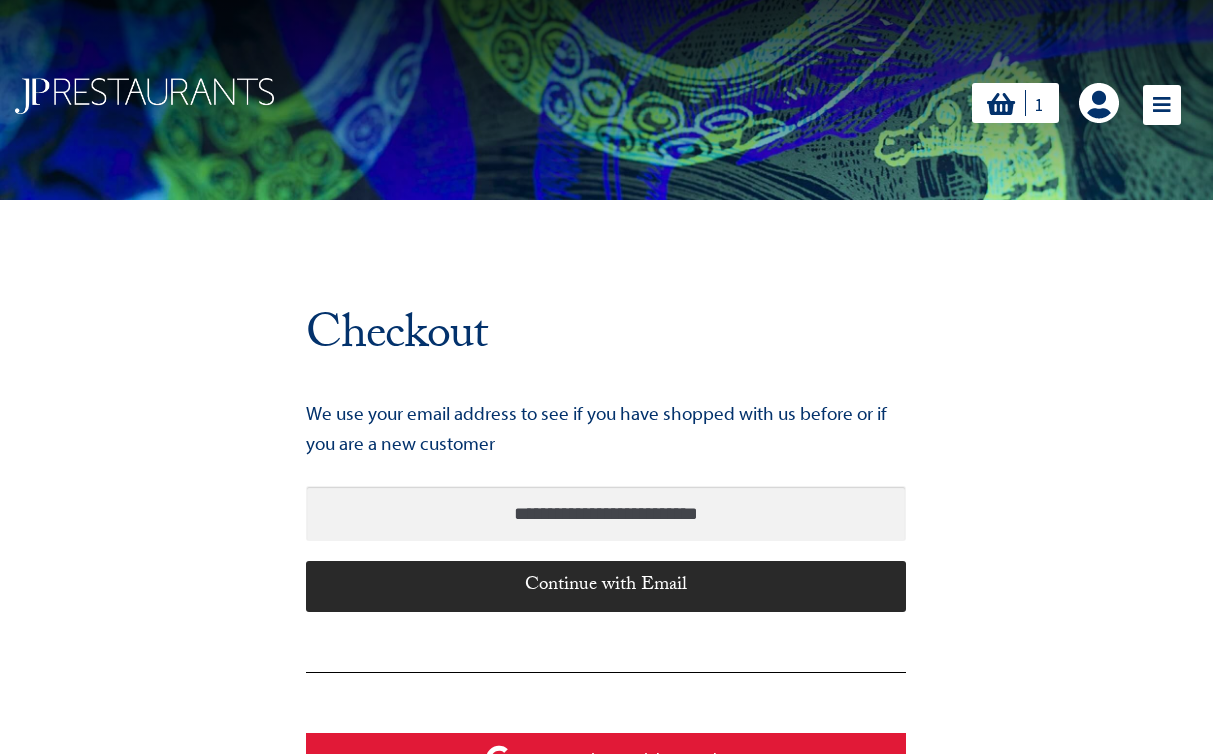 click on "Continue with Email" at bounding box center (606, 586) 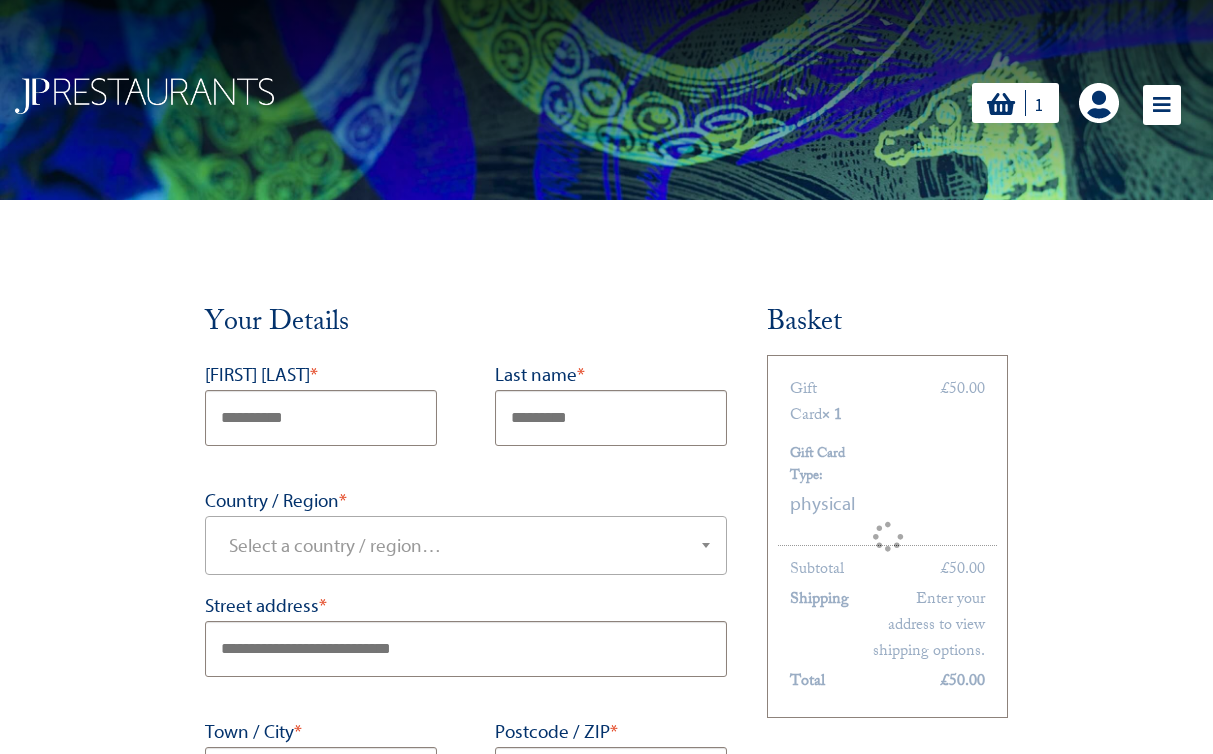 scroll, scrollTop: 0, scrollLeft: 0, axis: both 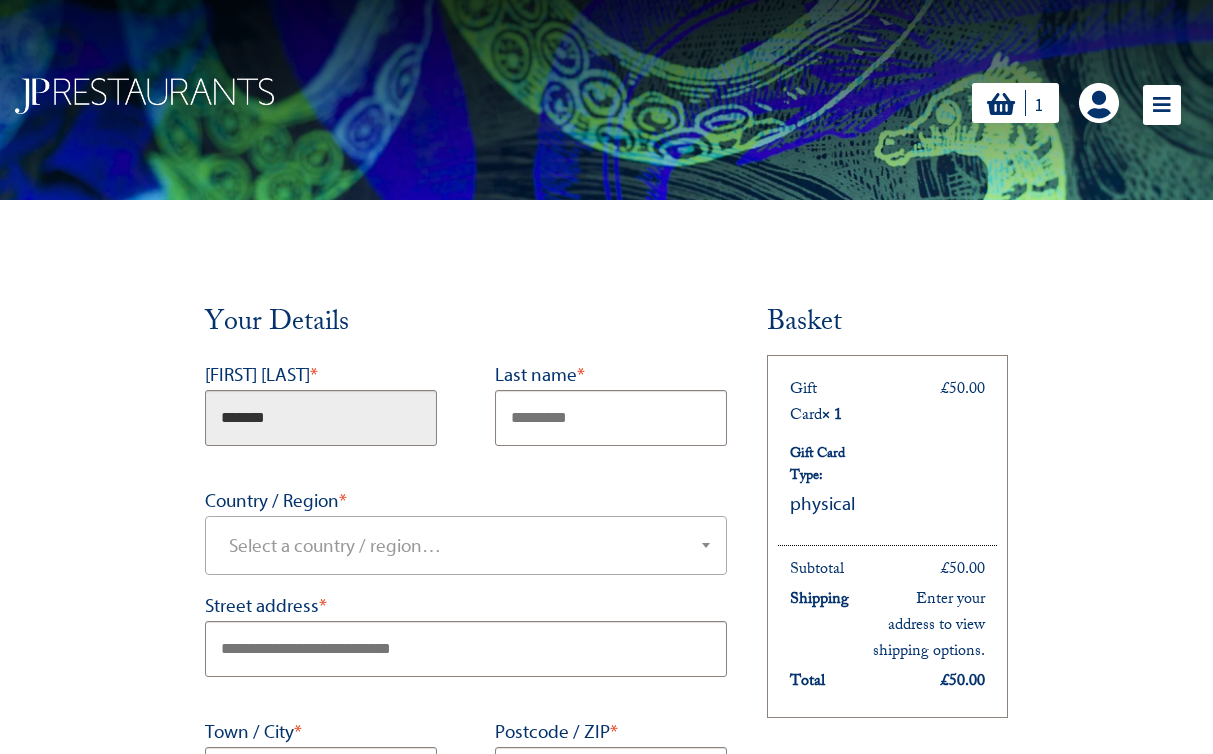 type on "*******" 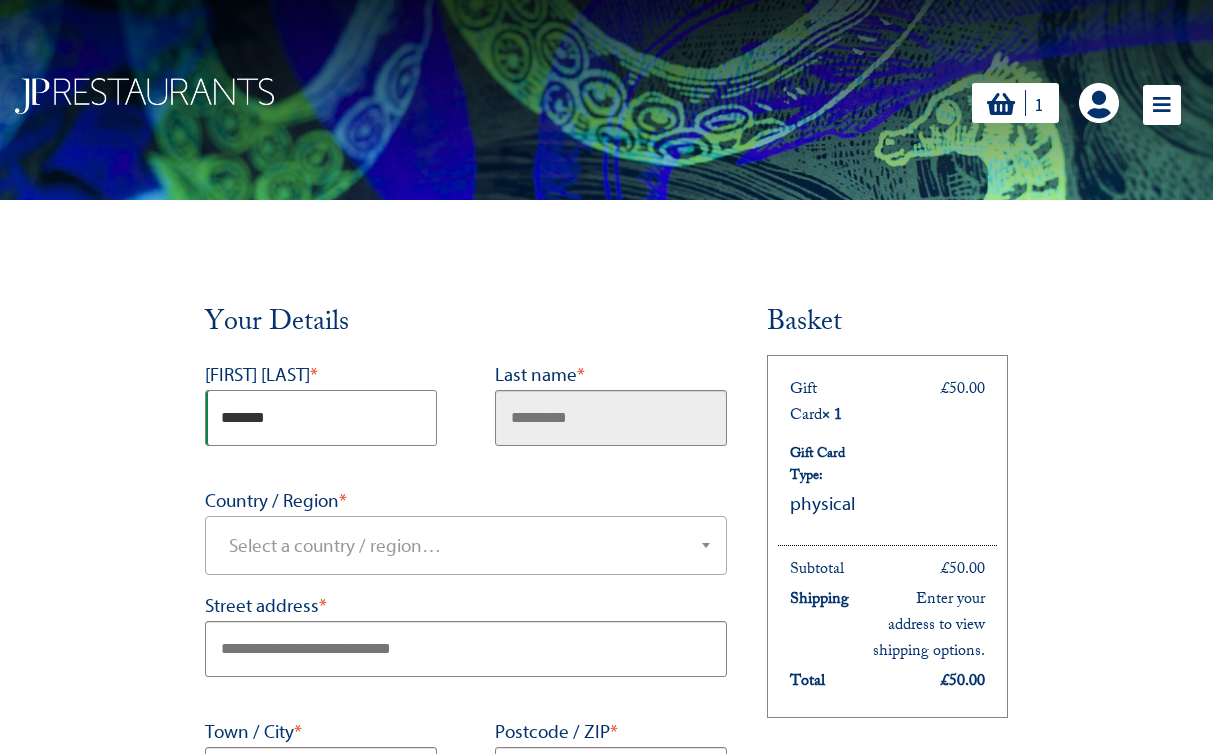 drag, startPoint x: 597, startPoint y: 434, endPoint x: 567, endPoint y: 395, distance: 49.20366 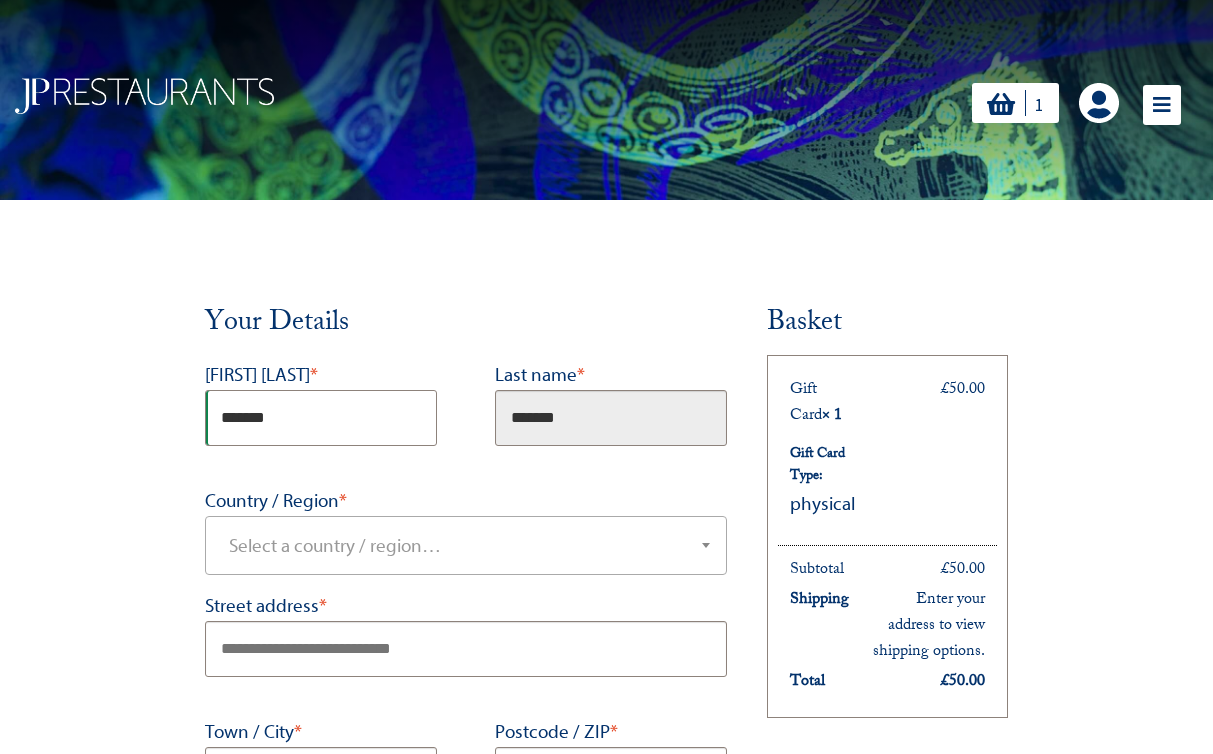 type on "*******" 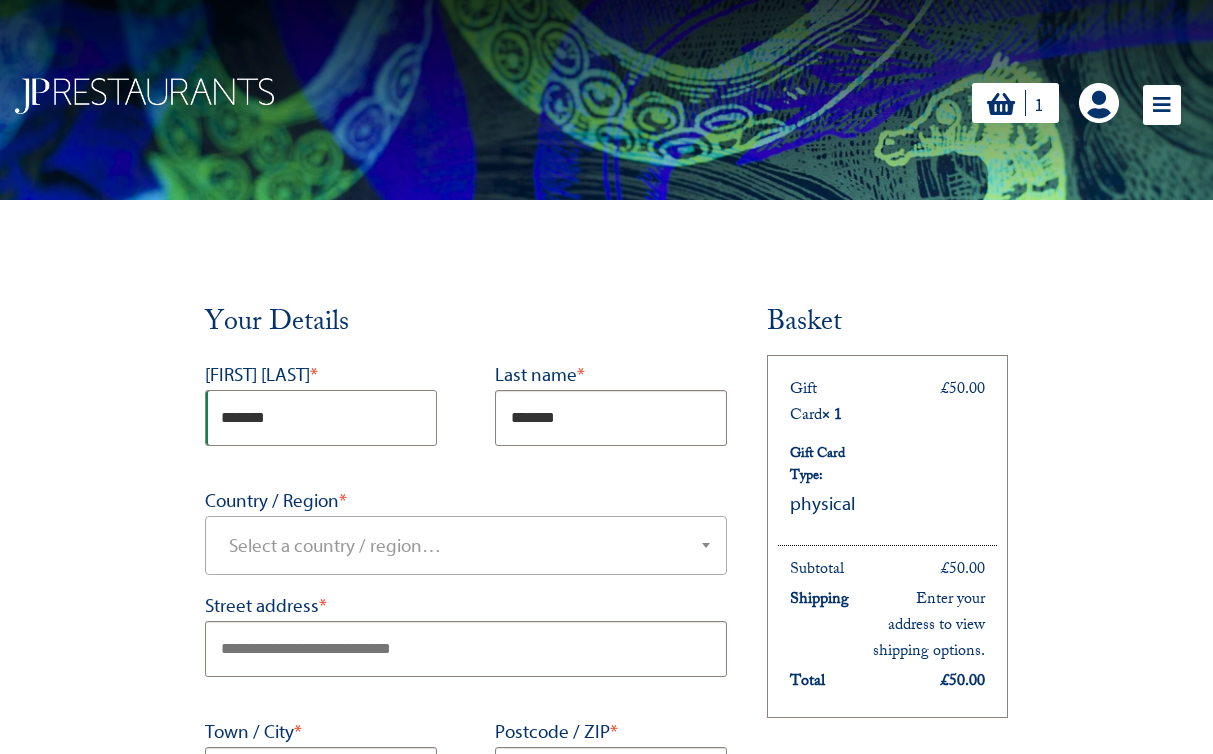 click on "Select a country / region…" at bounding box center [335, 546] 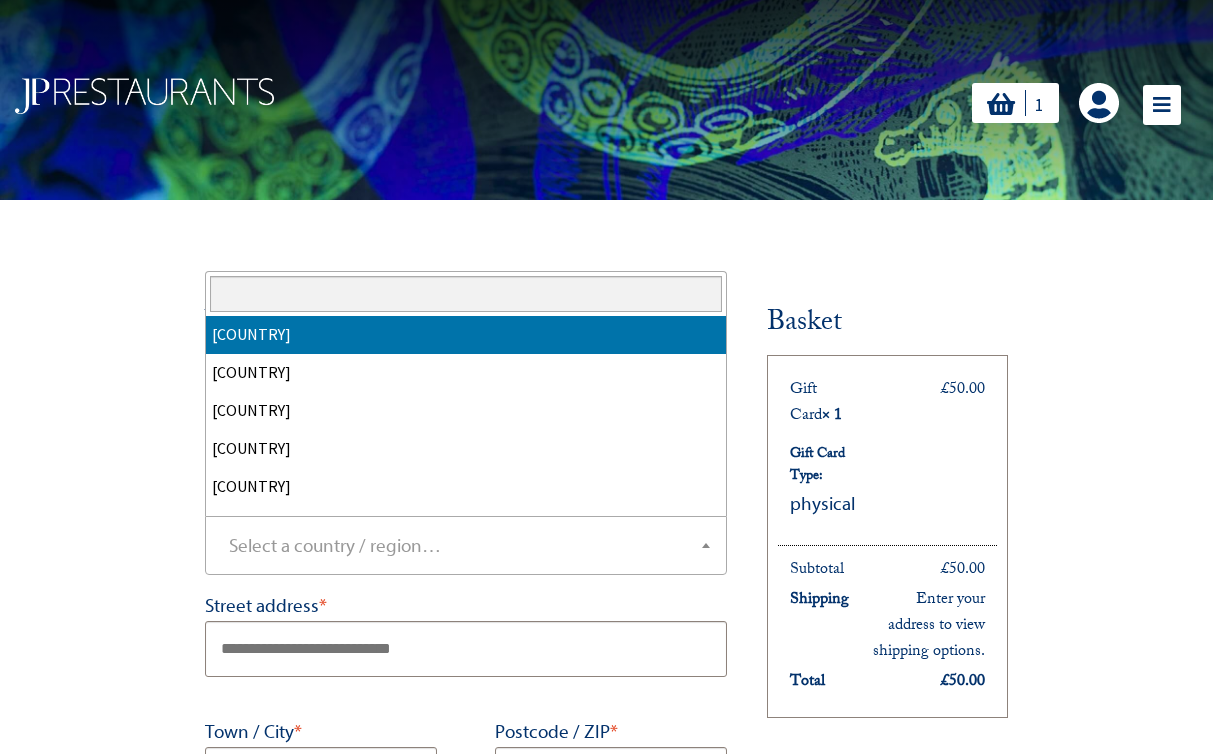 type 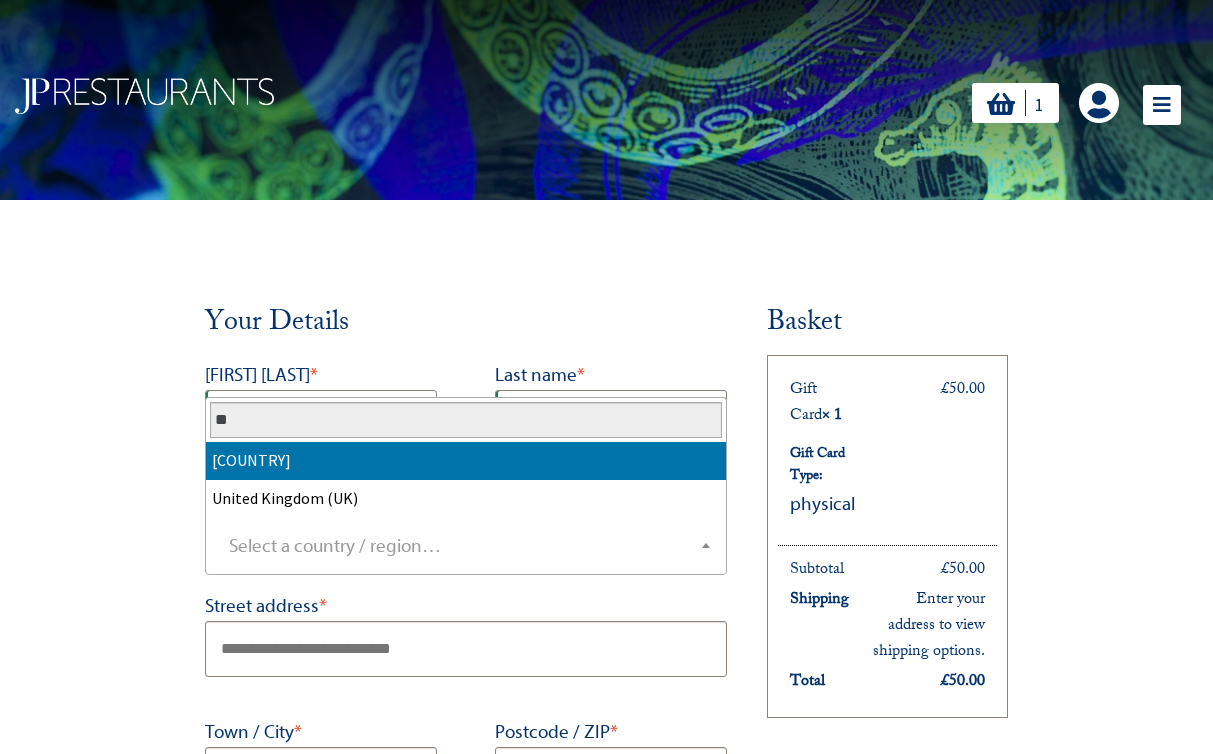 type on "**" 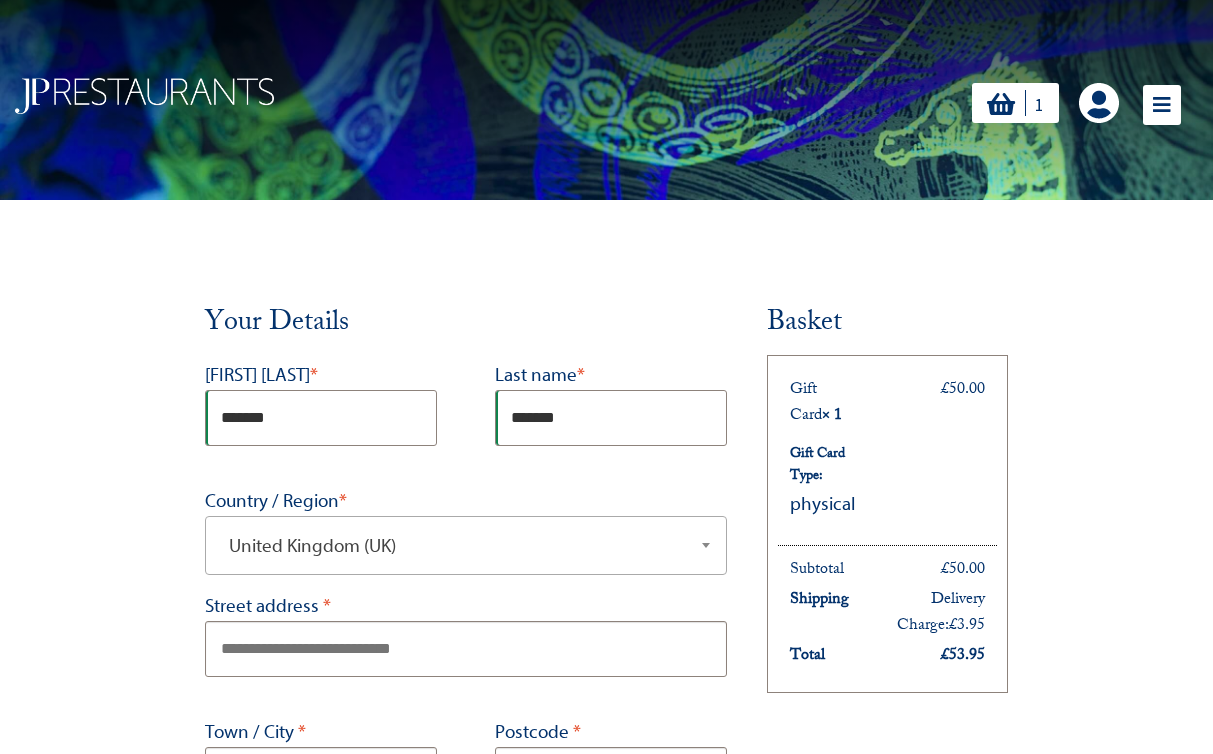 scroll, scrollTop: 25, scrollLeft: 0, axis: vertical 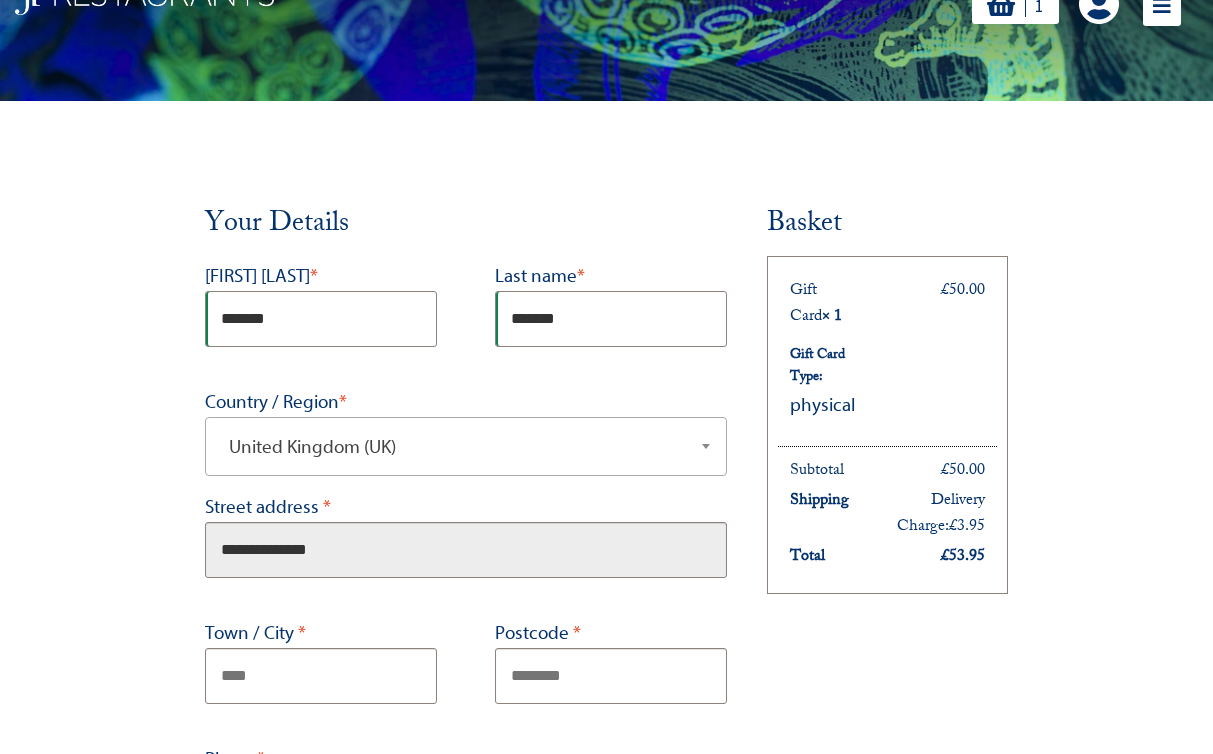 click on "**********" at bounding box center [466, 550] 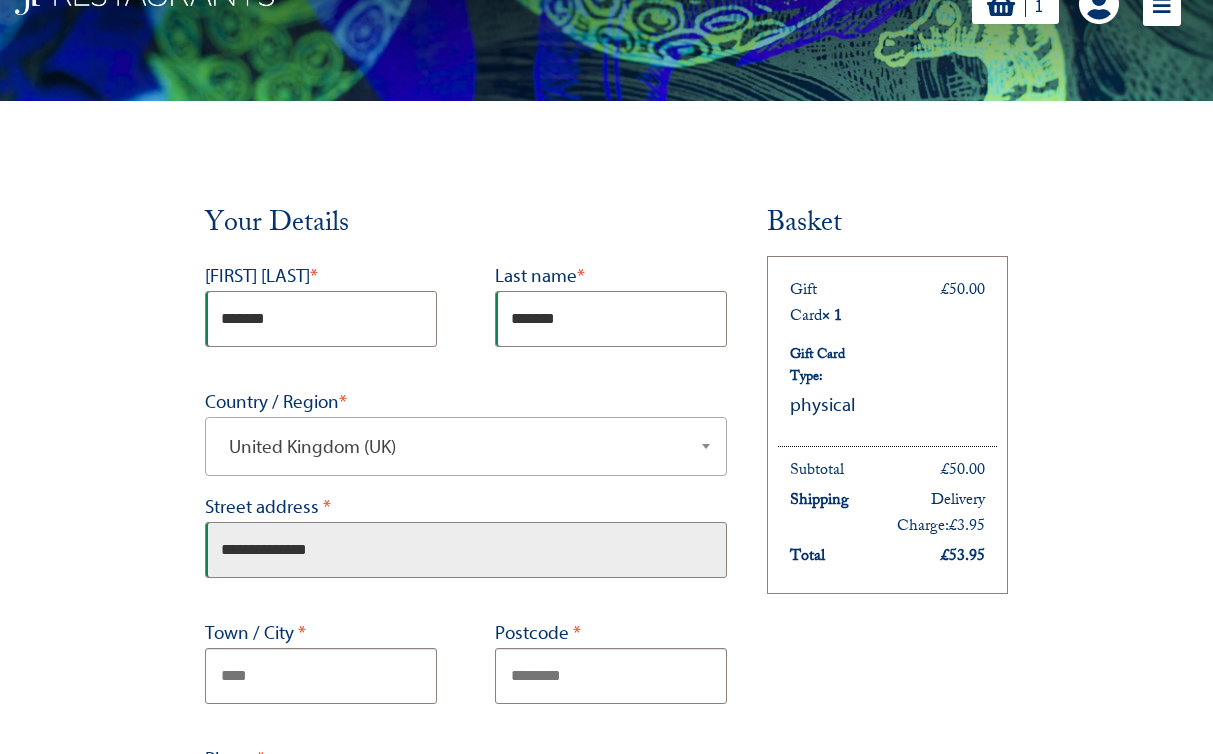 click on "**********" at bounding box center [466, 550] 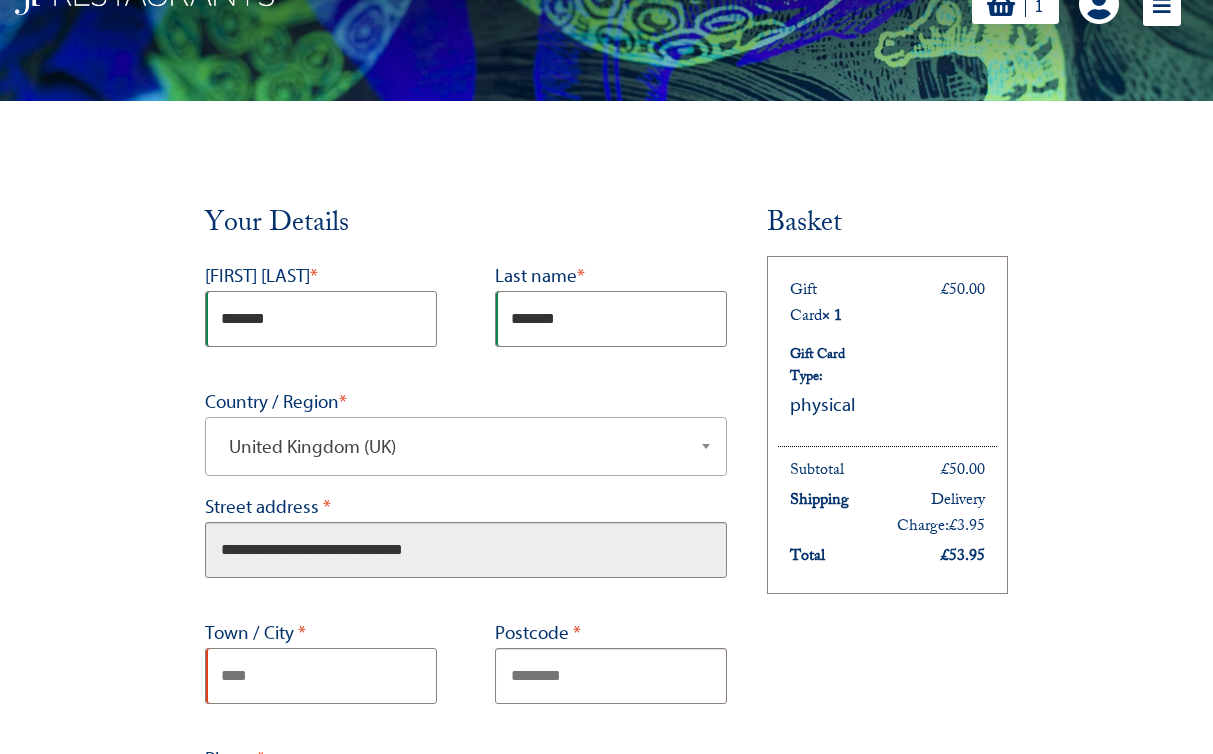 type on "**********" 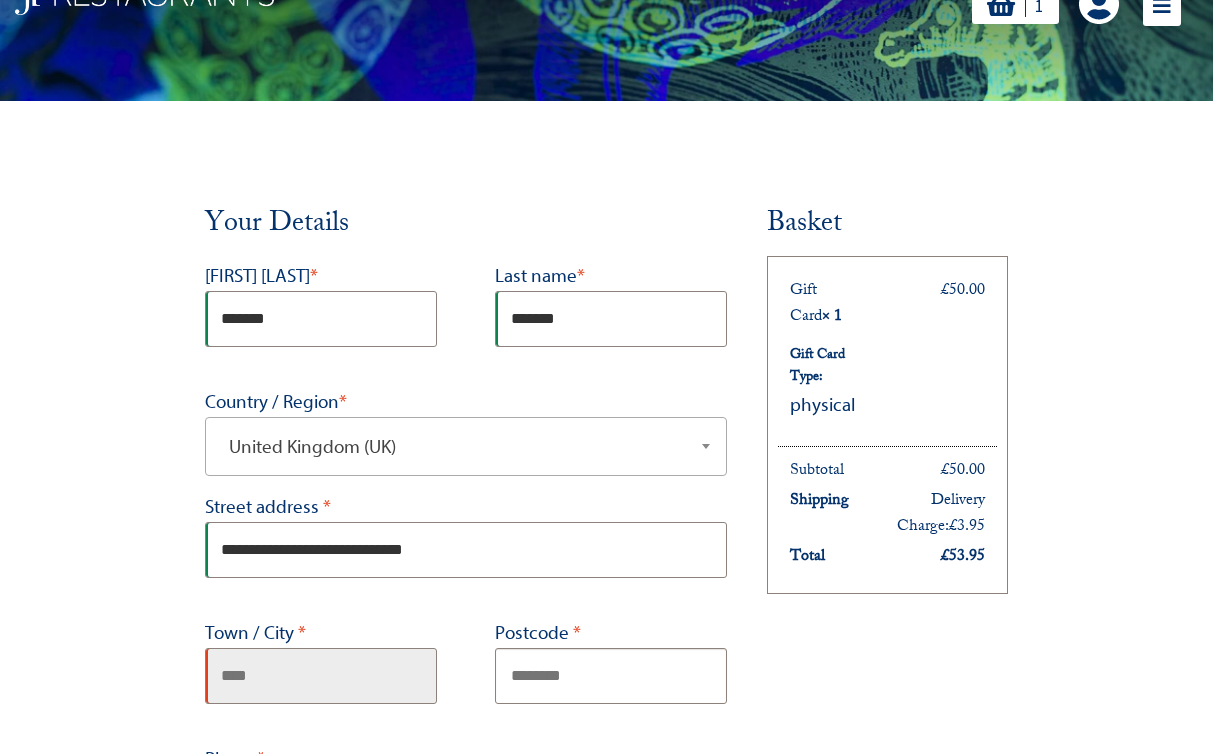 click on "Town / City   *" at bounding box center (321, 676) 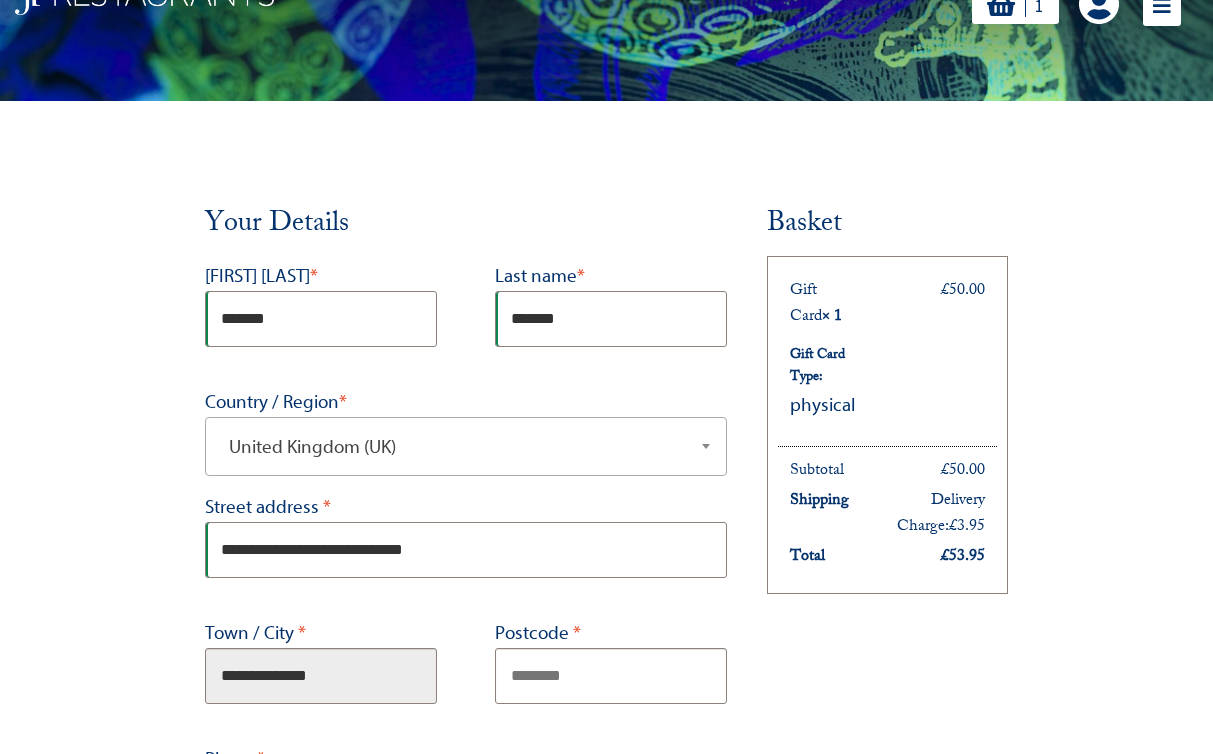 type on "**********" 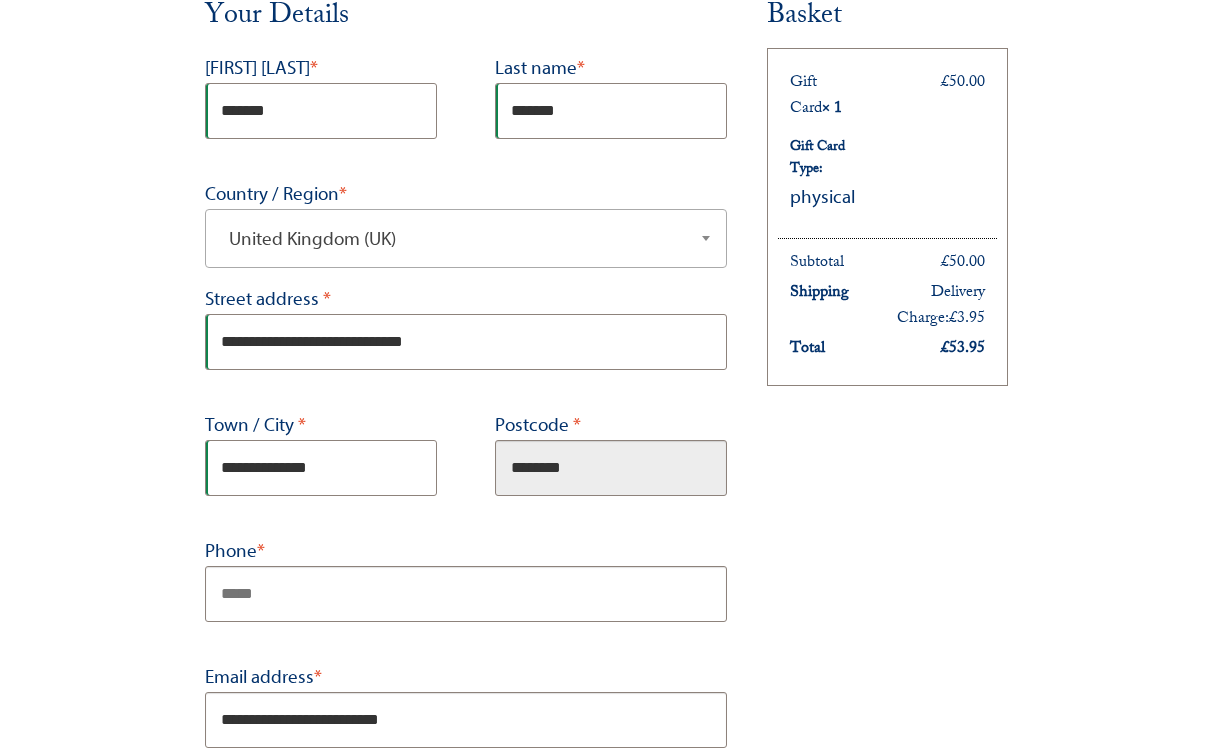 scroll, scrollTop: 326, scrollLeft: 0, axis: vertical 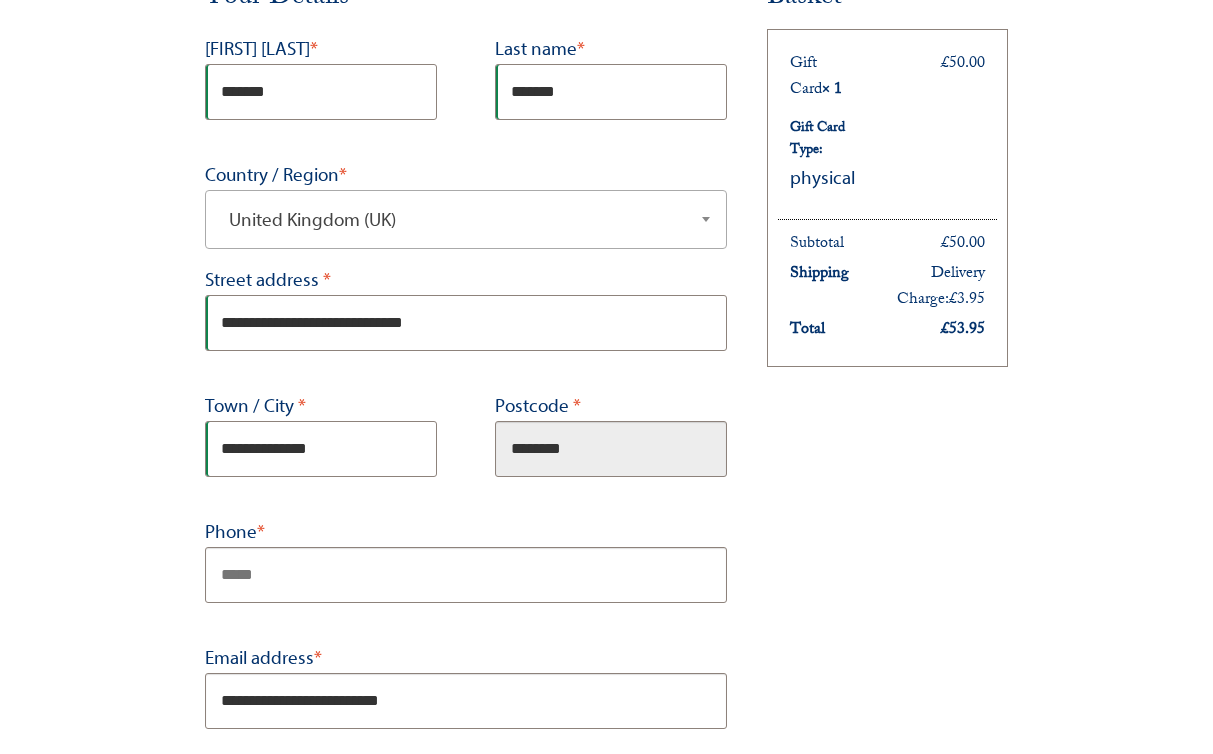 type on "********" 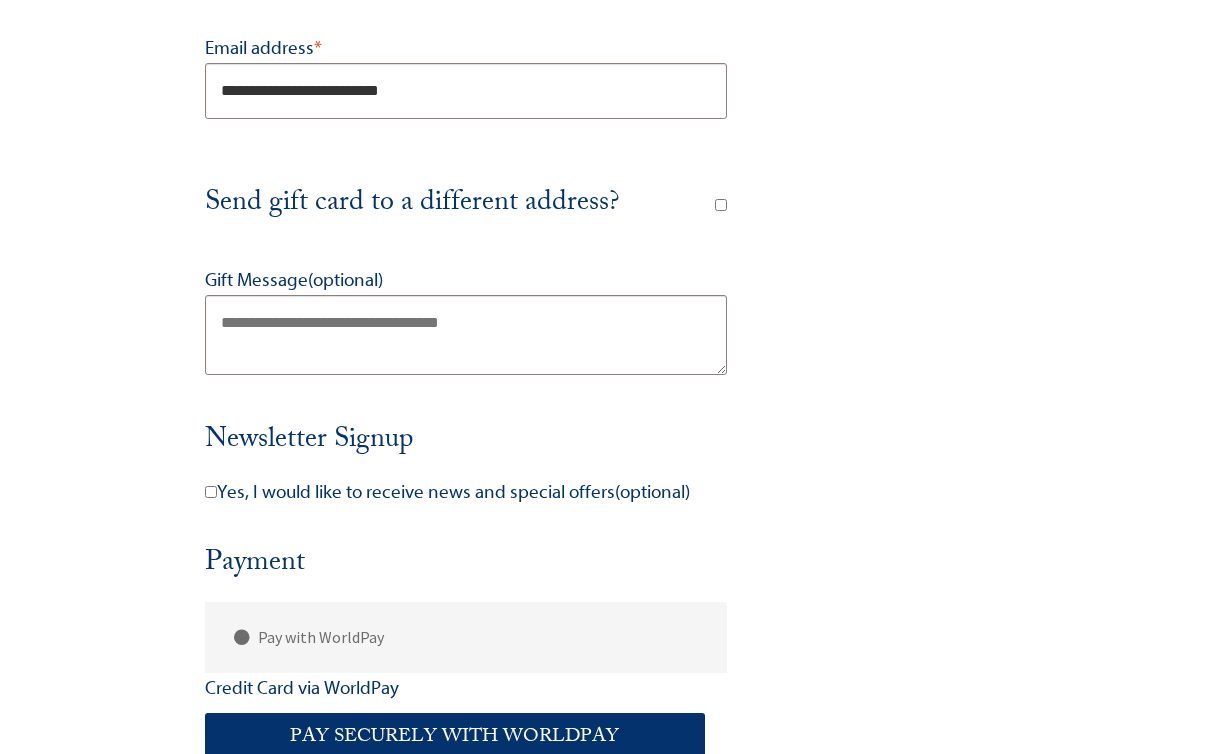 scroll, scrollTop: 911, scrollLeft: 0, axis: vertical 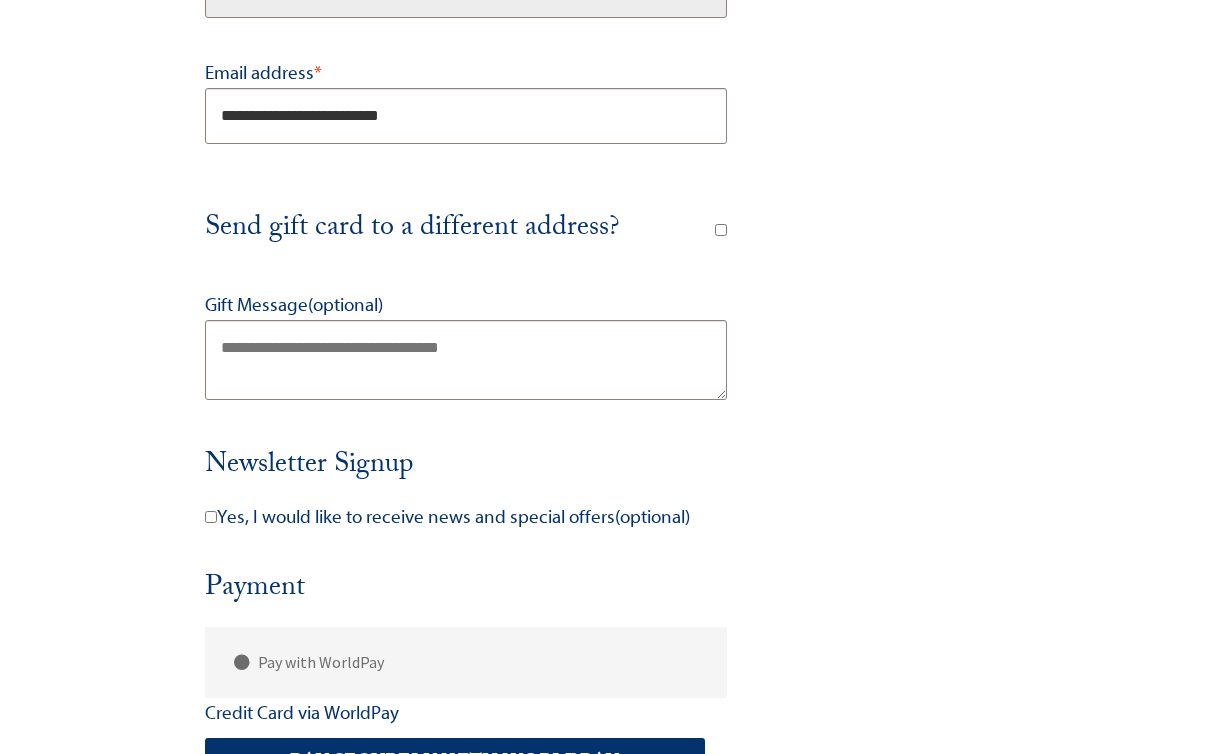 type on "**********" 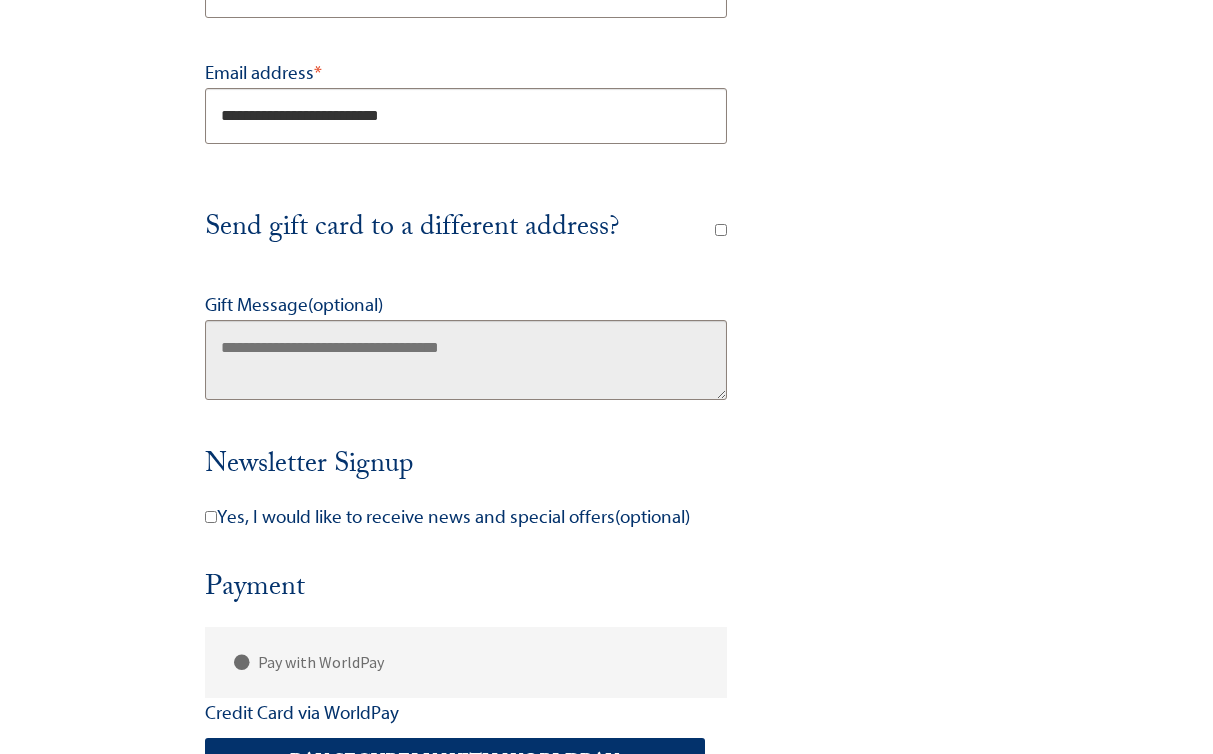 click on "Gift Message  (optional)" at bounding box center (466, 360) 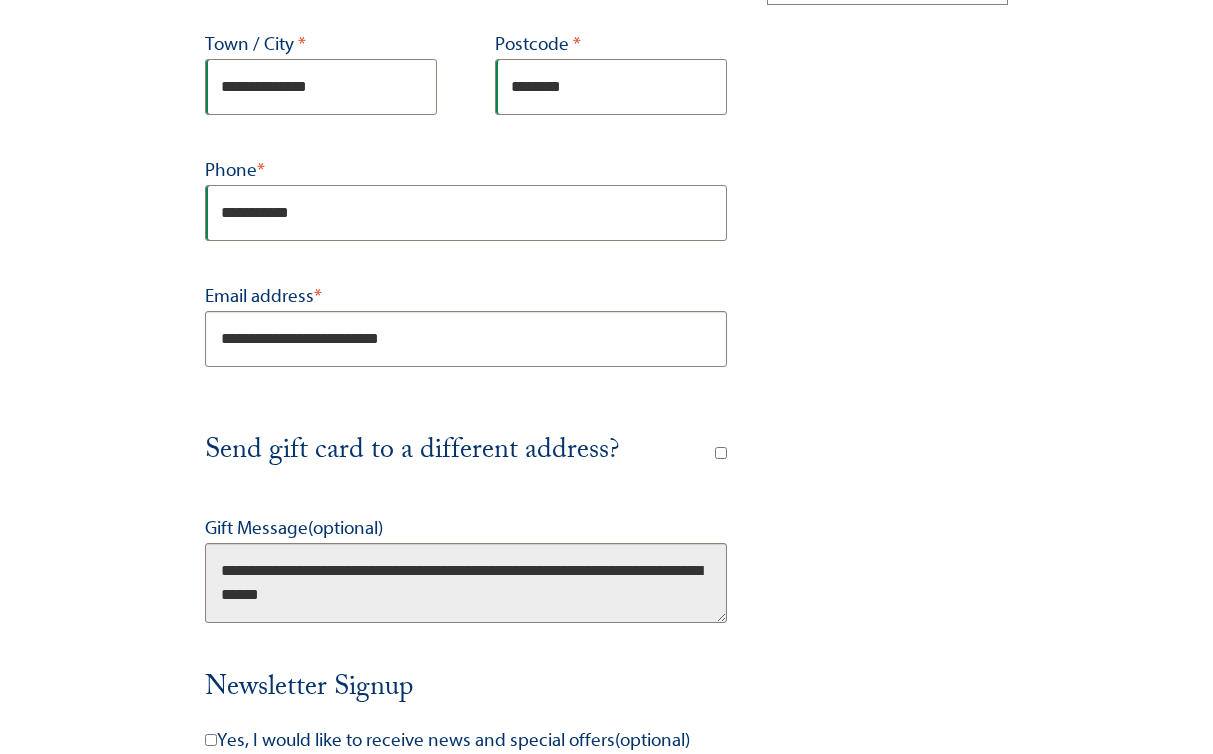 scroll, scrollTop: 696, scrollLeft: 0, axis: vertical 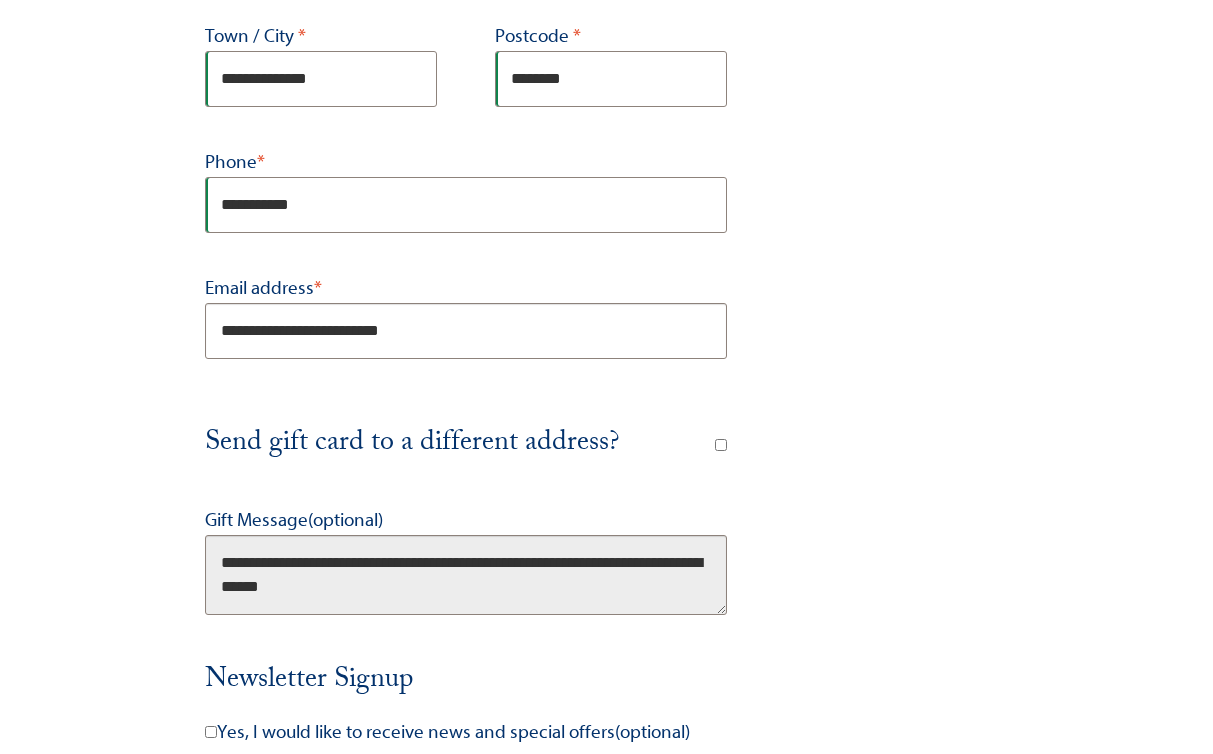 click on "**********" at bounding box center [466, 575] 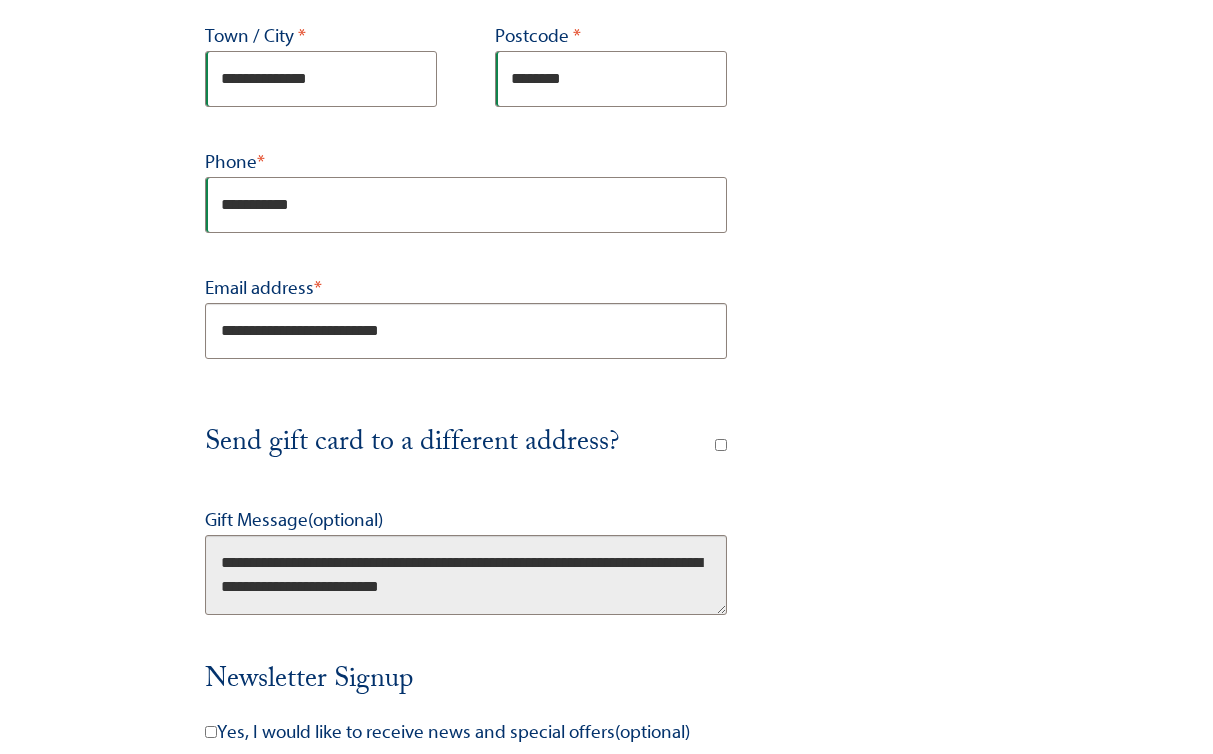 click on "**********" at bounding box center [466, 575] 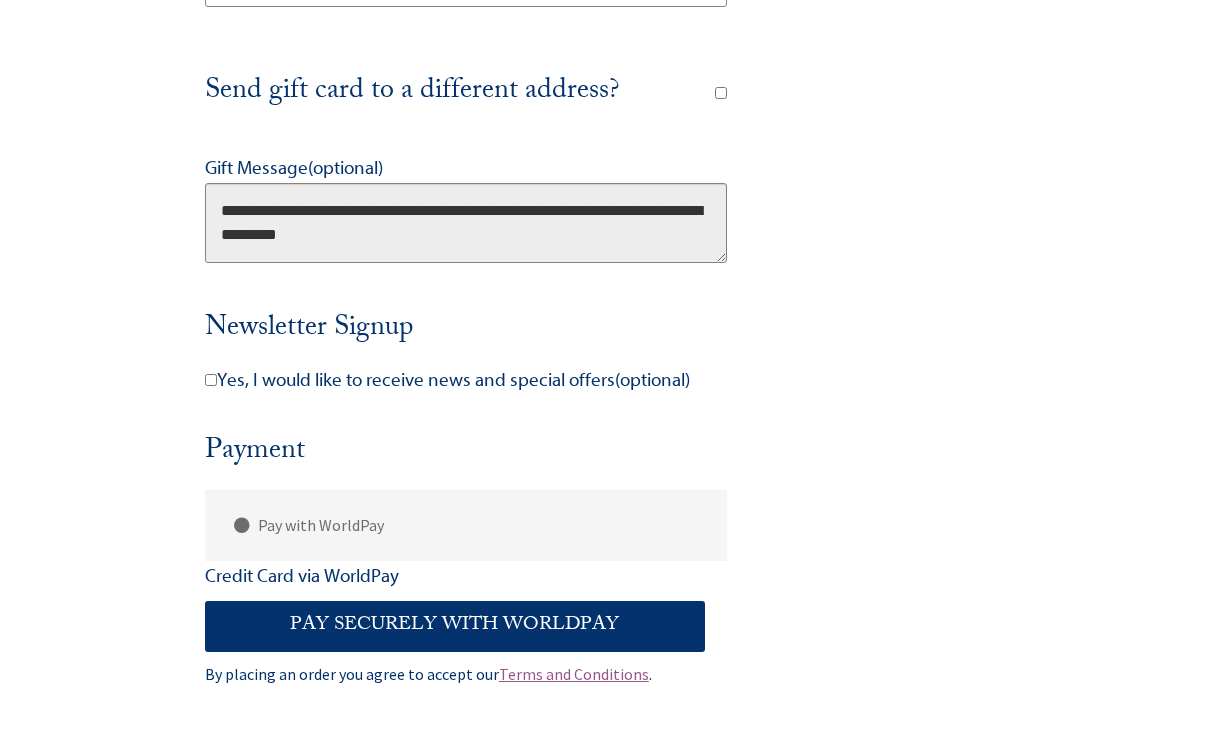 scroll, scrollTop: 1141, scrollLeft: 0, axis: vertical 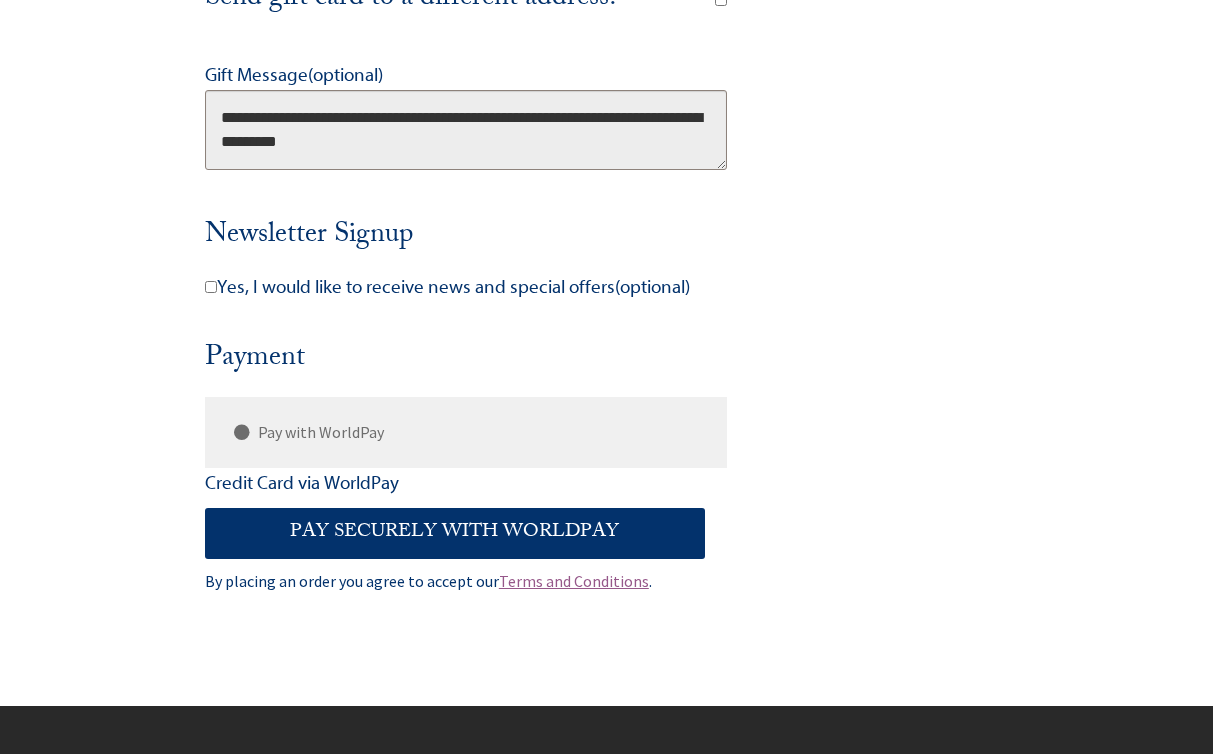 type on "**********" 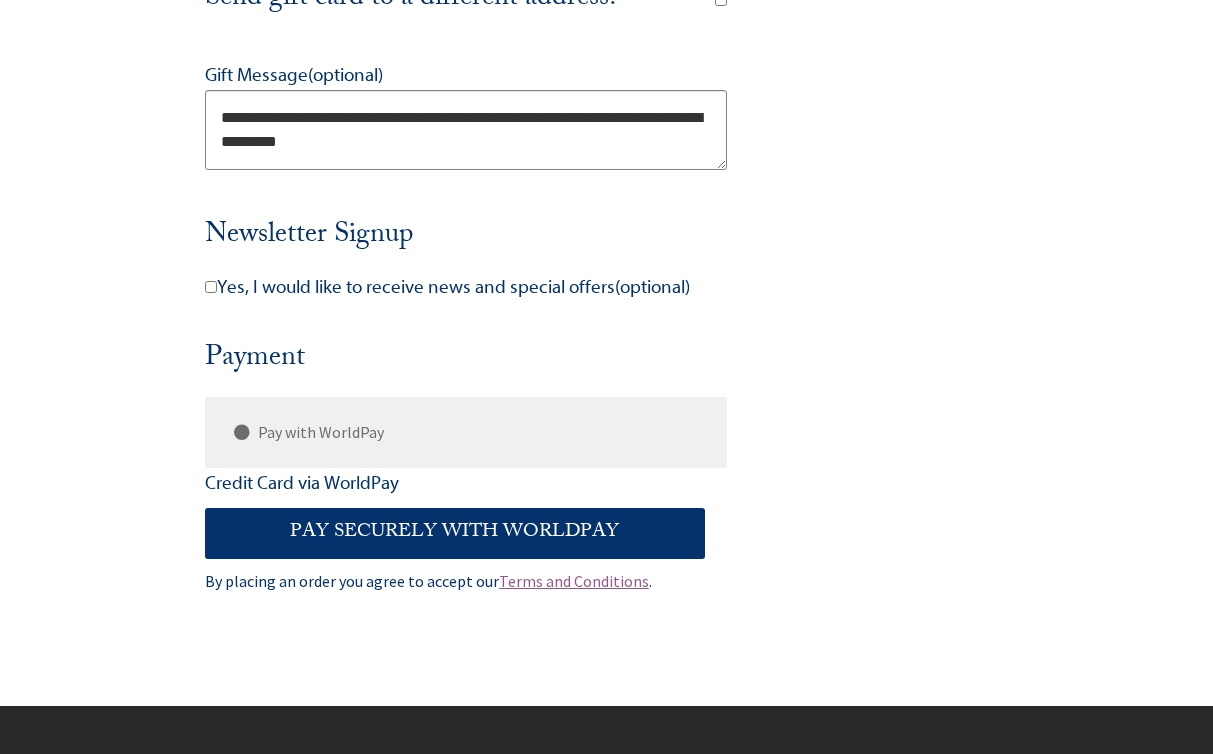 click on "Credit Card via WorldPay" at bounding box center (466, 483) 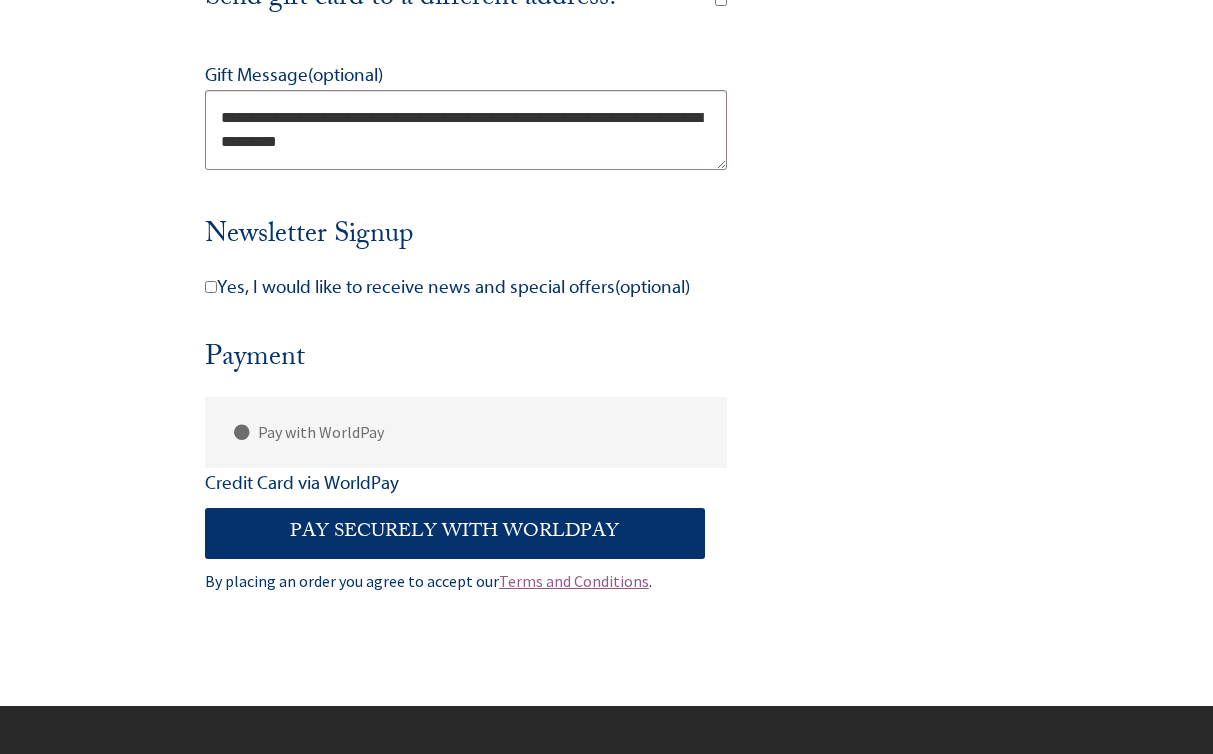 click on "Pay securely with WorldPay" at bounding box center [455, 533] 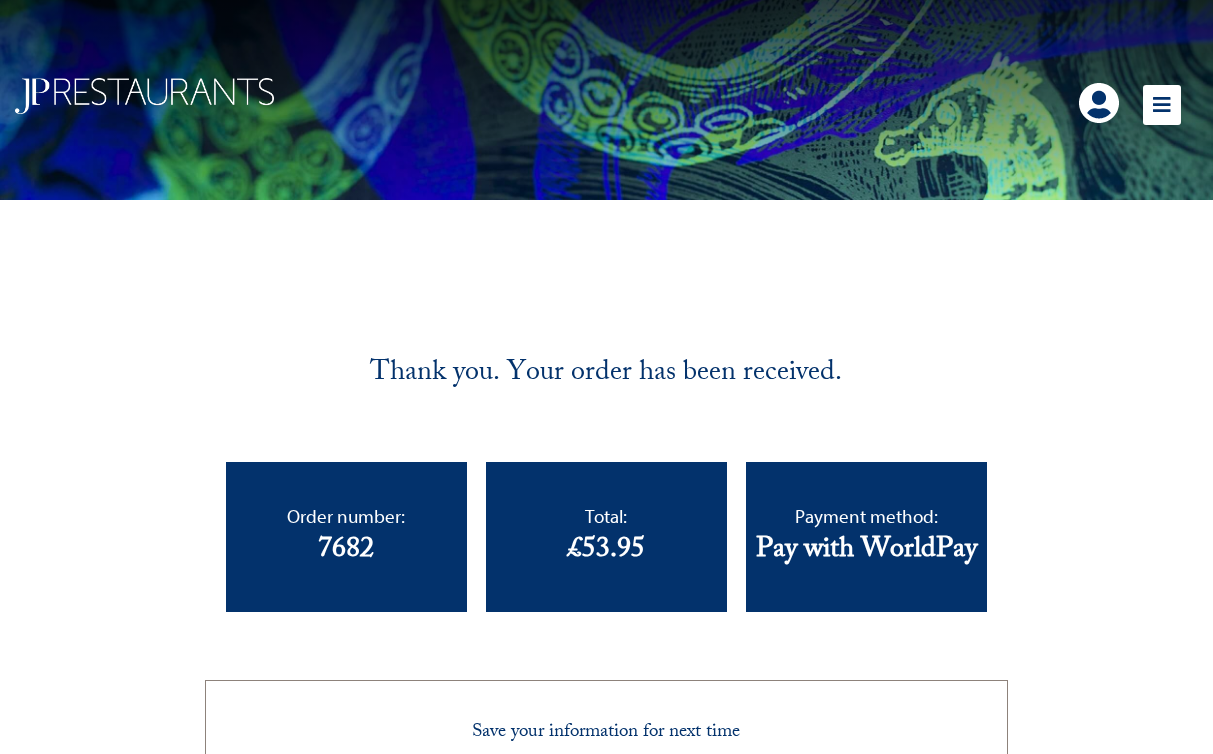 scroll, scrollTop: 0, scrollLeft: 0, axis: both 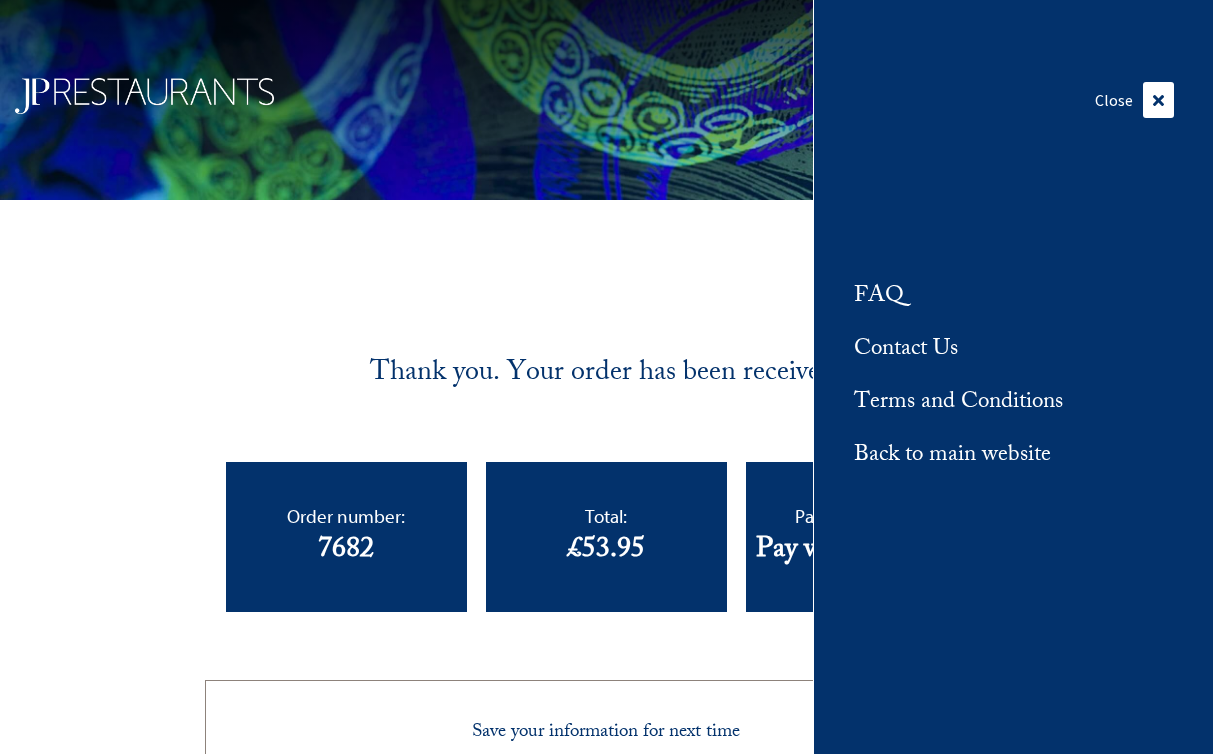 click on "Thank you. Your order has been received.
Order number:					 7682
Date:					 July 6, 2025
Email:						 chapman53annette@gmail.com
Total:					 £ 53.95
Payment method:						 Pay with WorldPay
Save your information for next time
Create Account
Password must contain 8+ characters, Uppercase and numbers
Order details
Product
Total
Gift Card   × 1 Type:   Gift Voucher Gift Card Type:   physical
£ 50.00
Subtotal:
£ 50.00
Shipping:
£ 3.95   via Delivery Charge
Payment method:
Pay with WorldPay
Total:
£ 53.95
Note:" at bounding box center (606, 893) 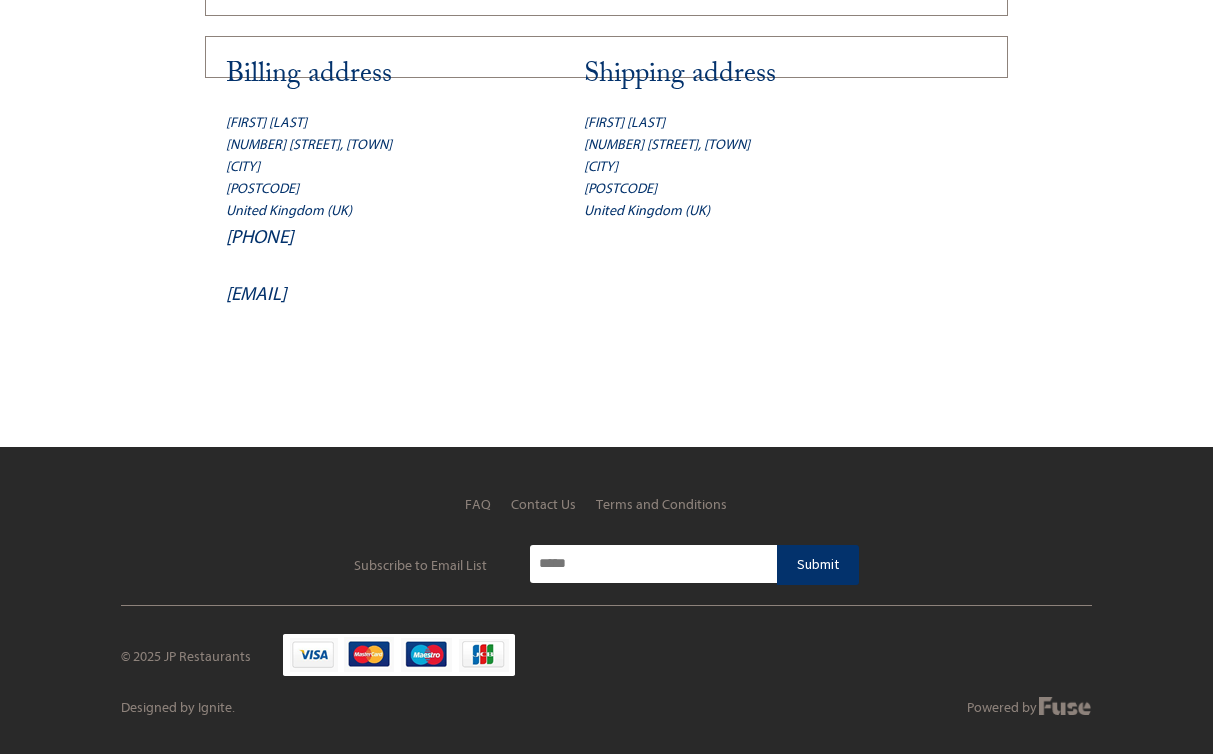 scroll, scrollTop: 1404, scrollLeft: 0, axis: vertical 